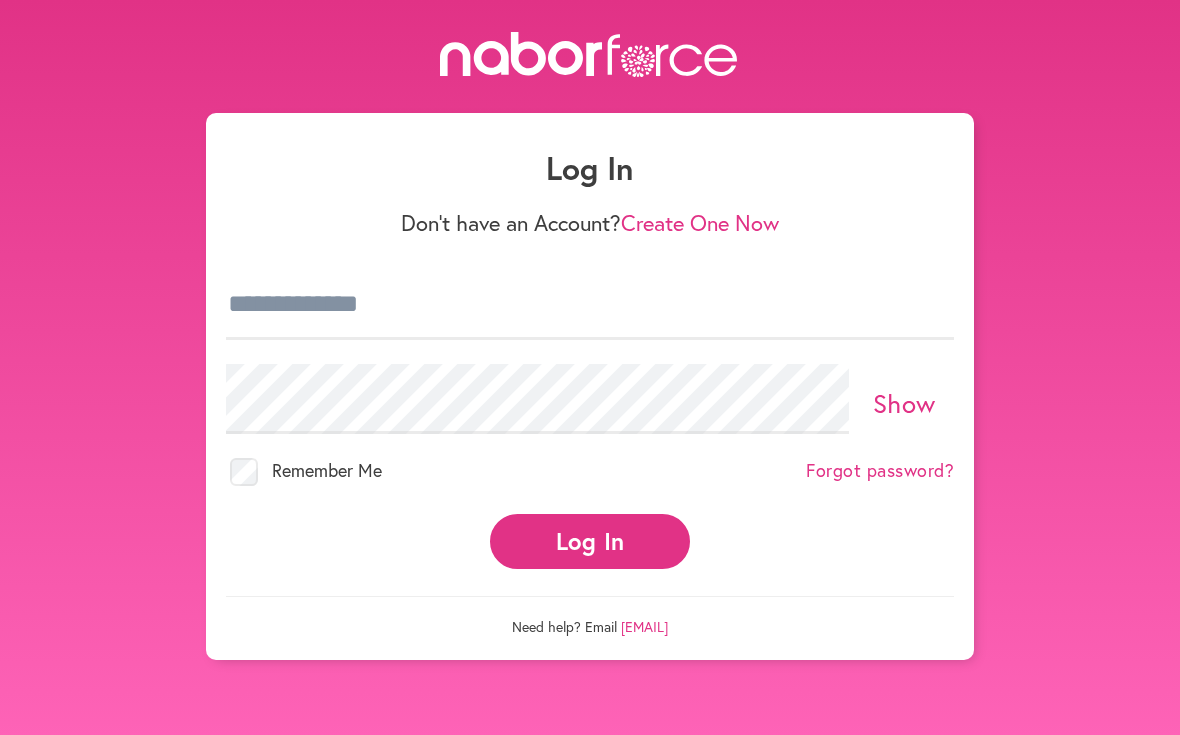 scroll, scrollTop: 0, scrollLeft: 0, axis: both 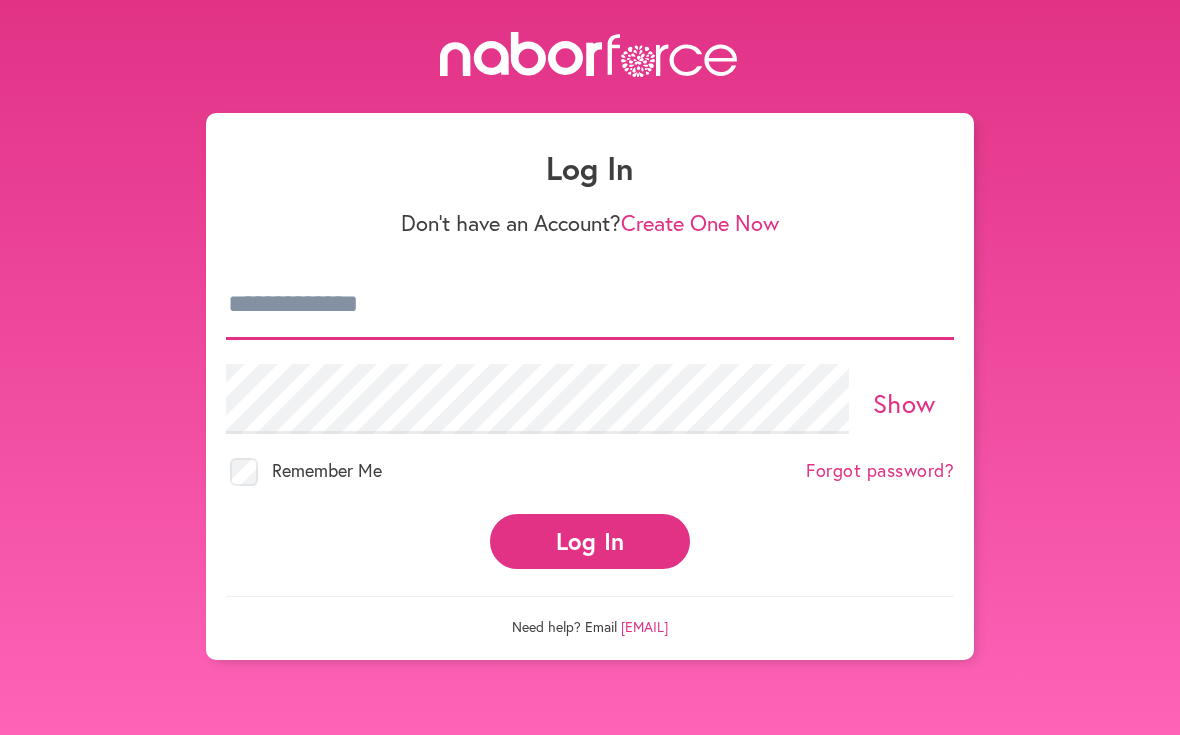 click at bounding box center (590, 305) 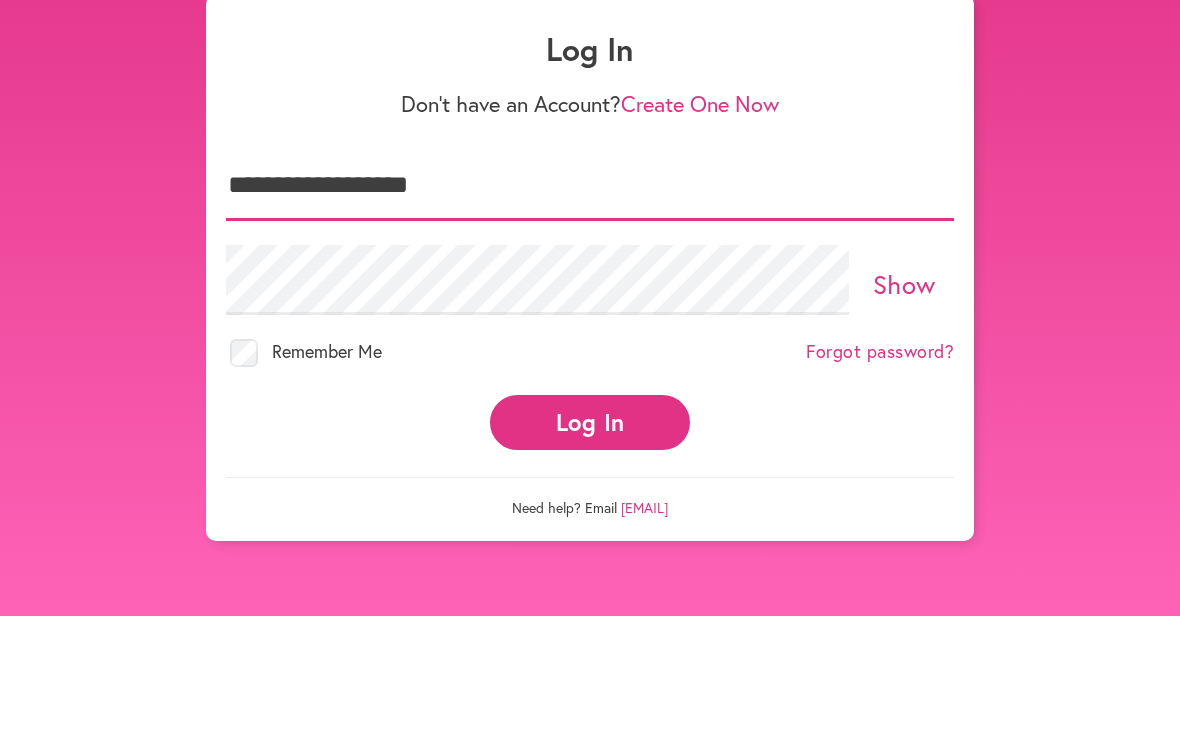 type on "**********" 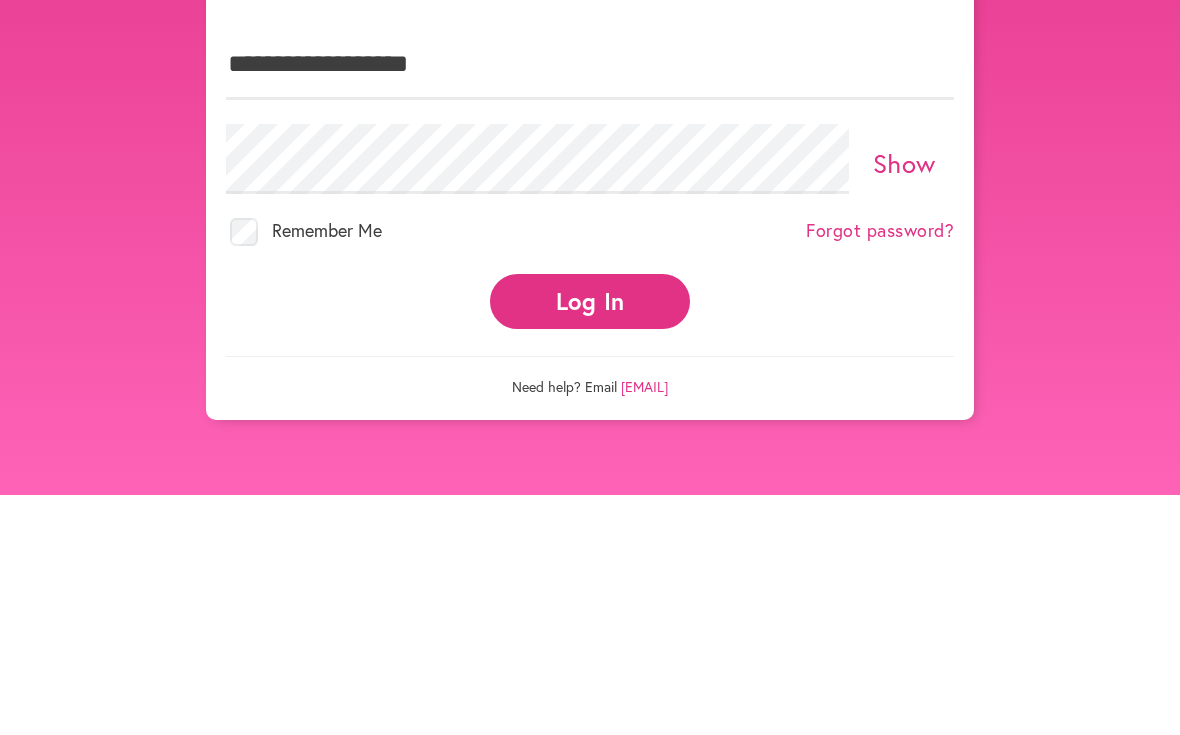 click on "Log In" at bounding box center [590, 541] 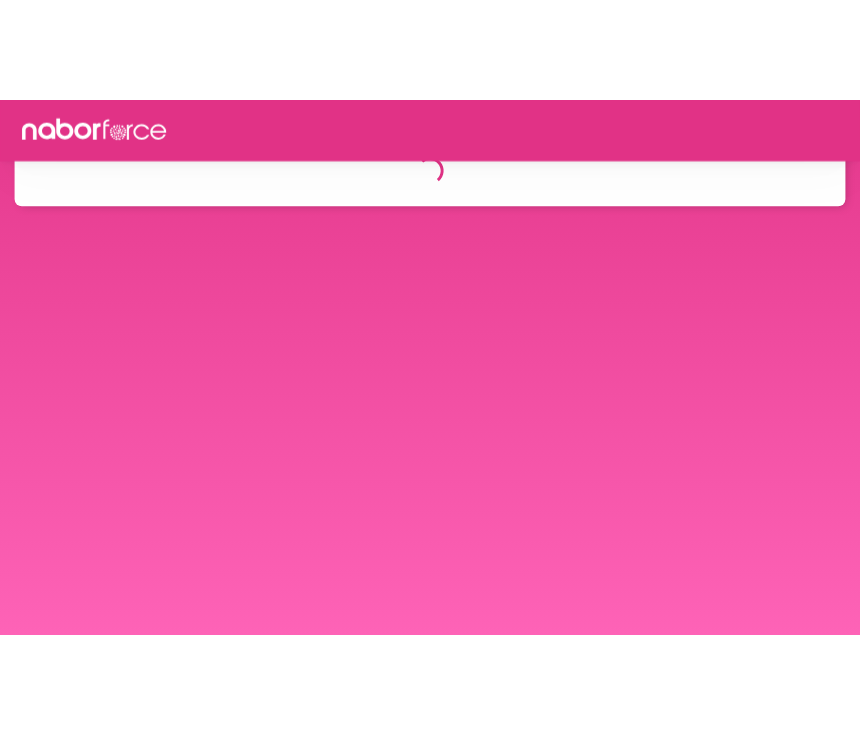 scroll, scrollTop: 0, scrollLeft: 0, axis: both 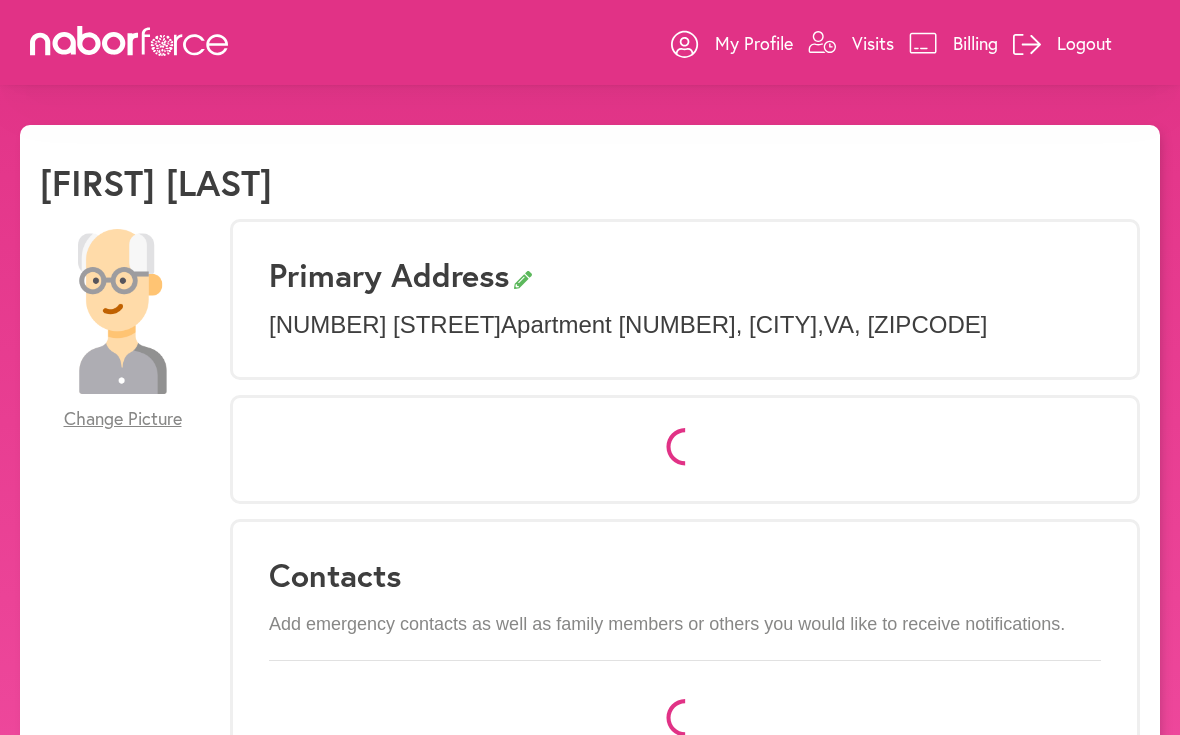 select on "*" 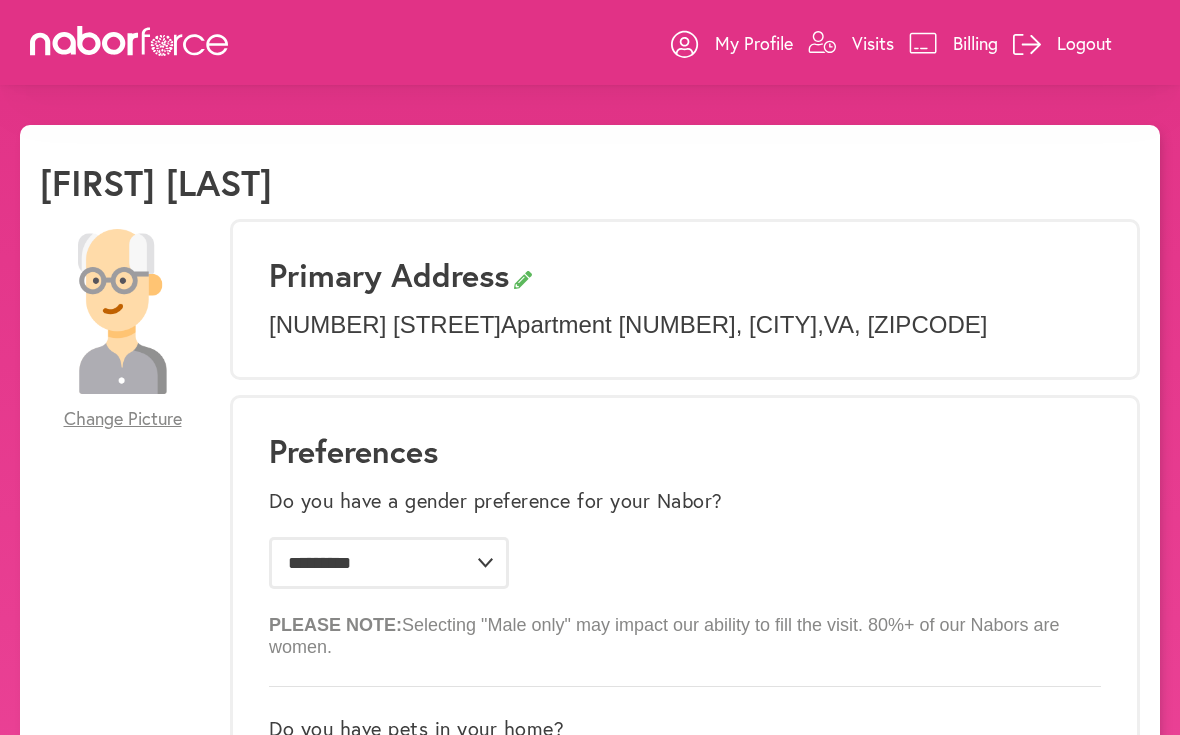 click on "Visits" at bounding box center [873, 43] 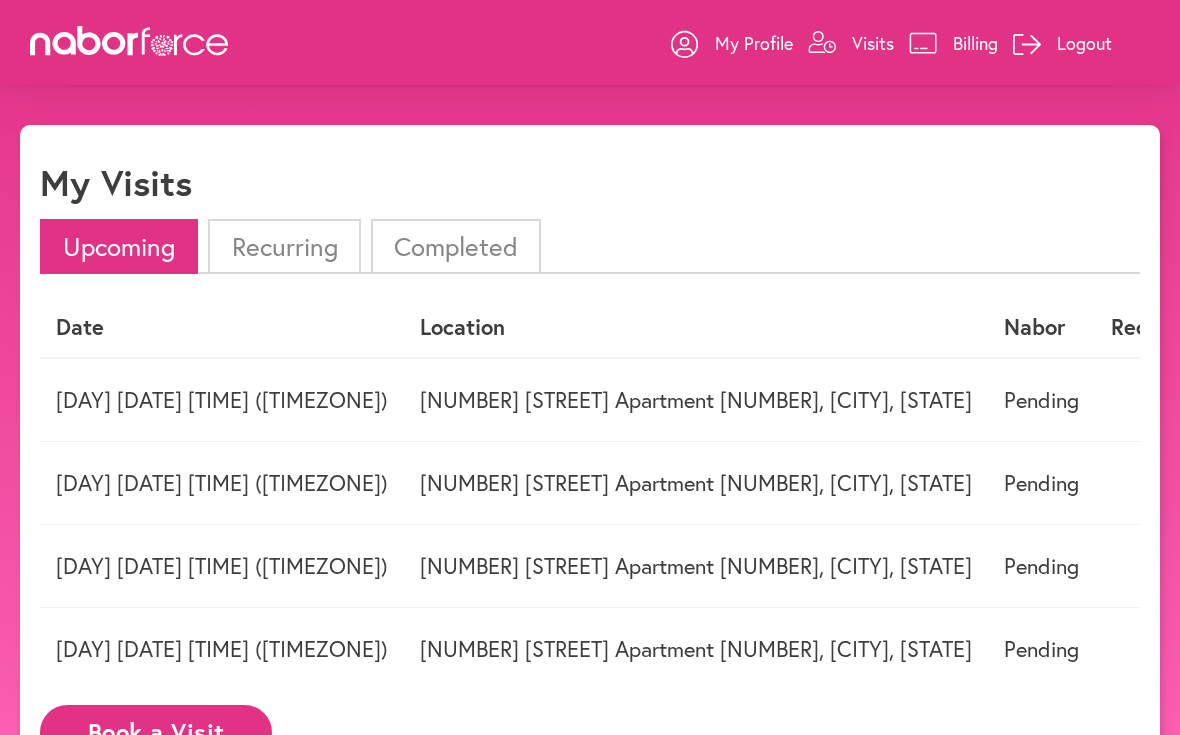 click on "[DAY] [DATE] [TIME] ([TIMEZONE])" at bounding box center (222, 400) 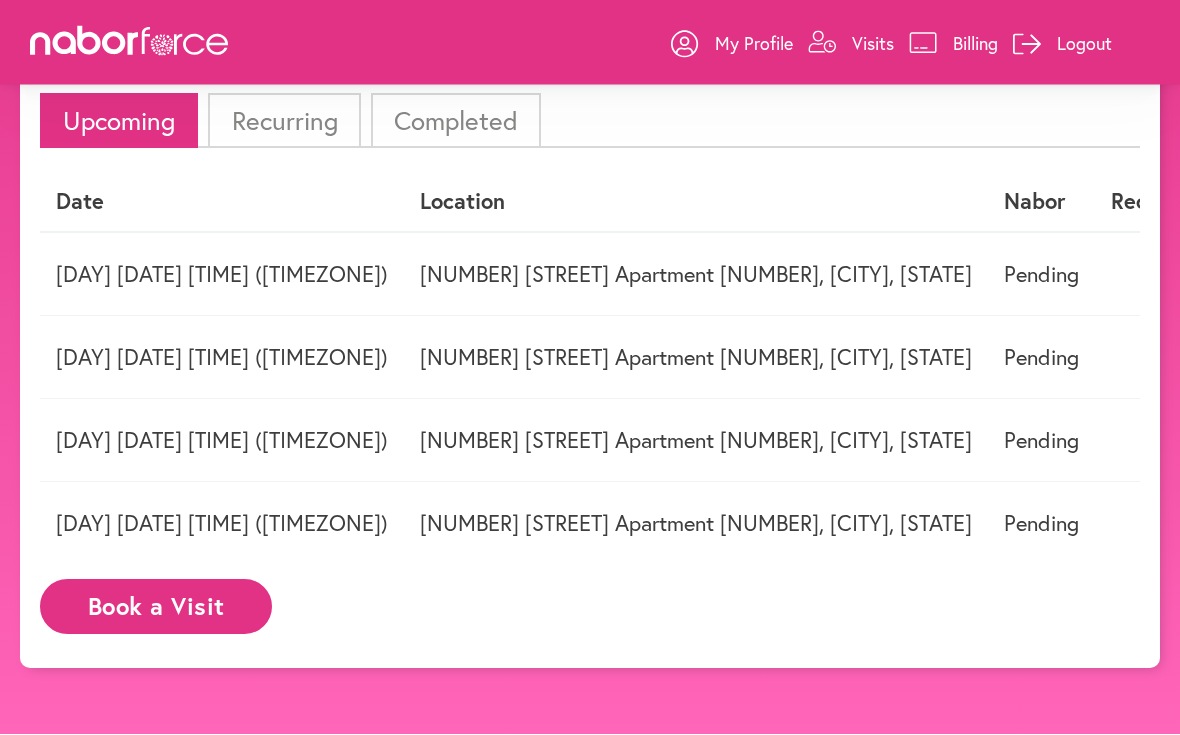 scroll, scrollTop: 145, scrollLeft: 0, axis: vertical 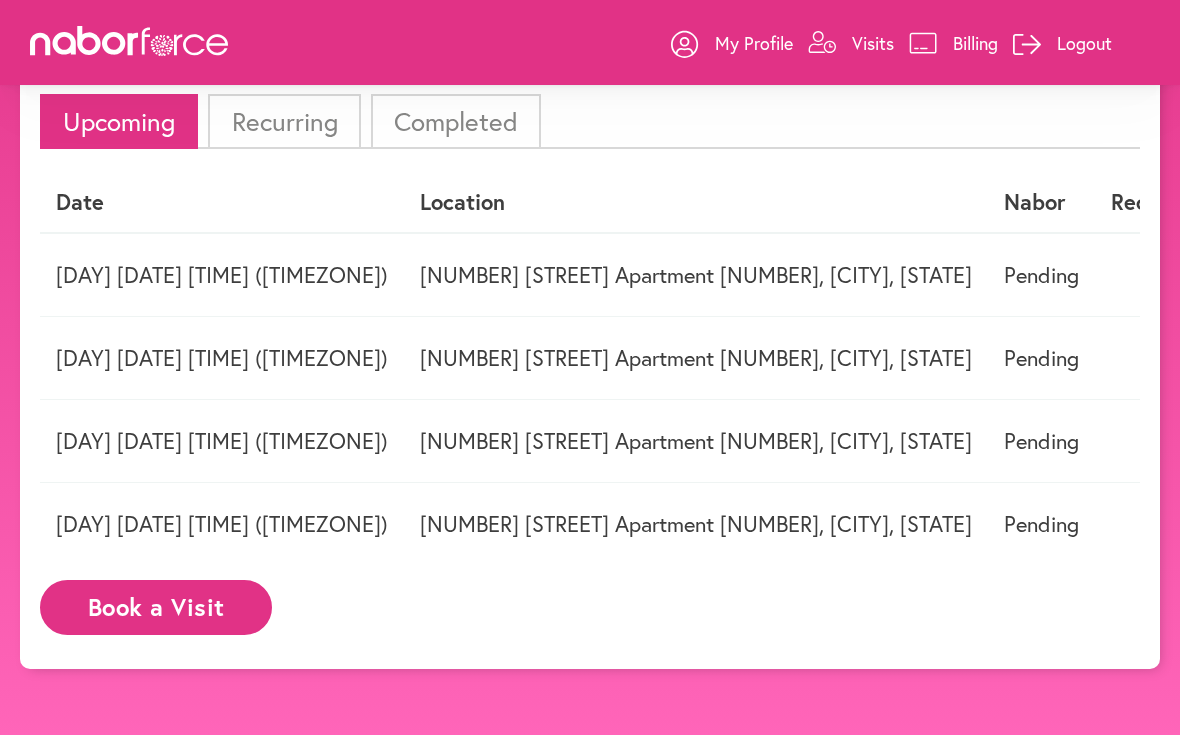click 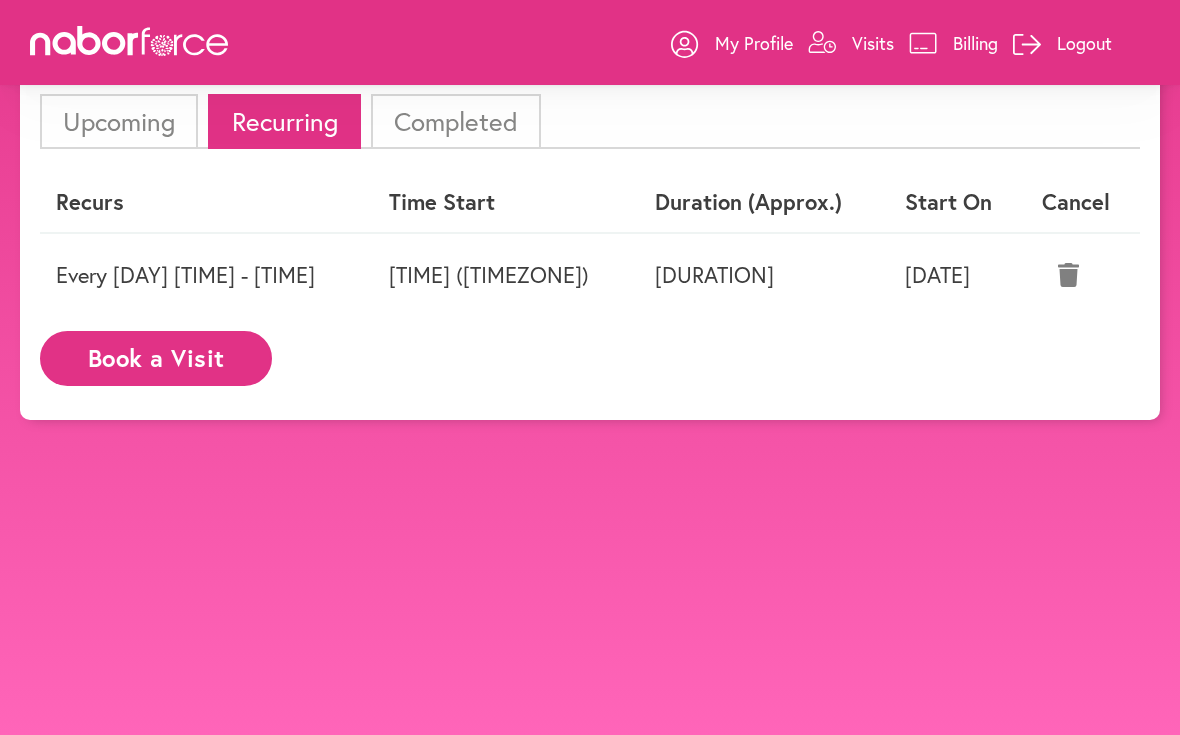 click on "Completed" at bounding box center (456, 121) 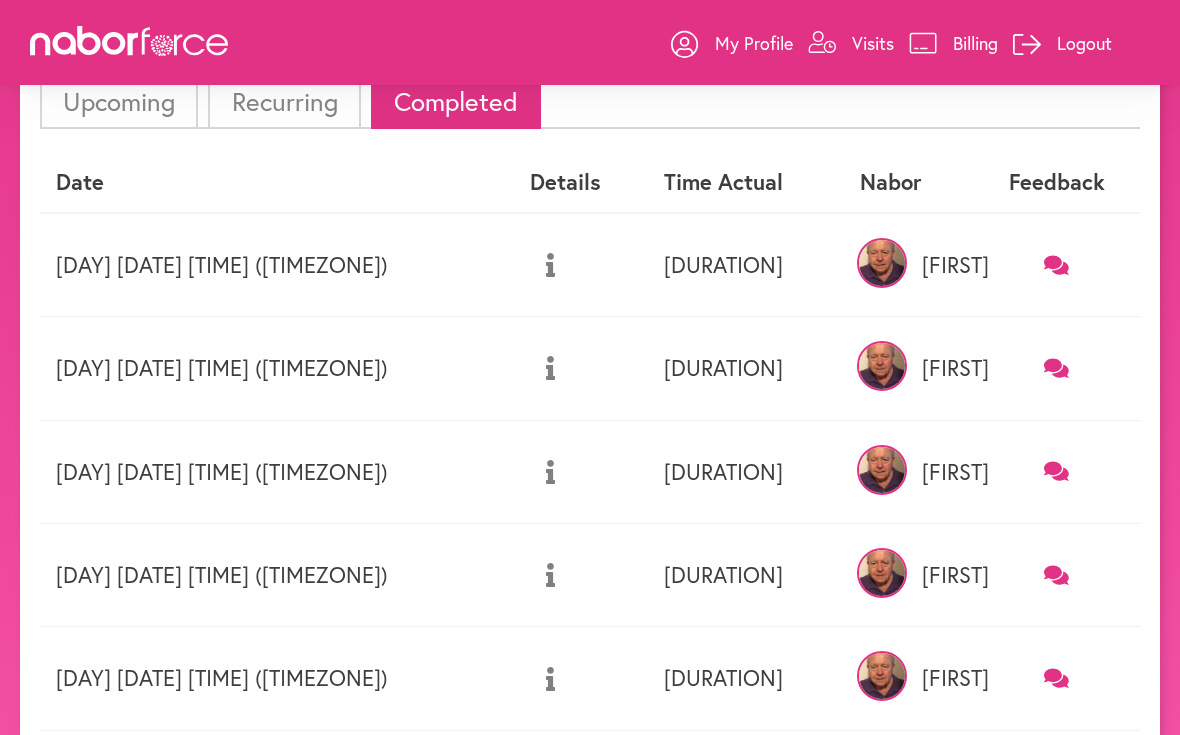 click on "Visits" at bounding box center (873, 43) 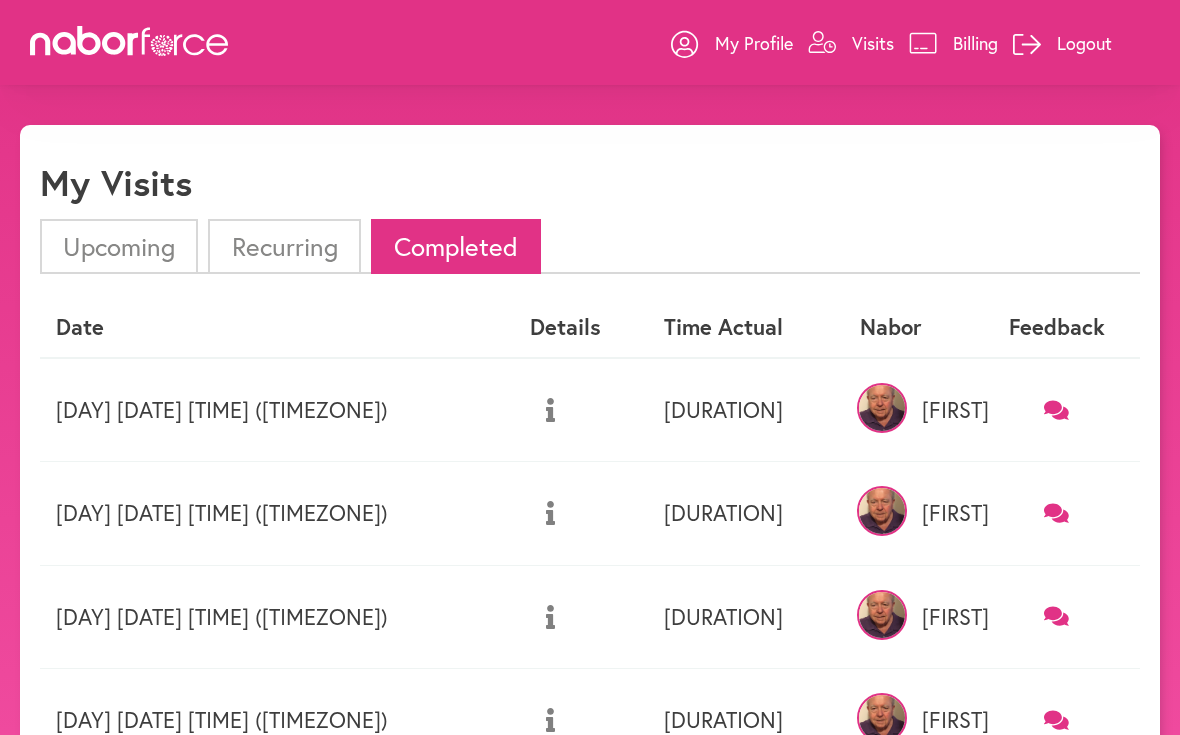 click on "Upcoming" at bounding box center (119, 246) 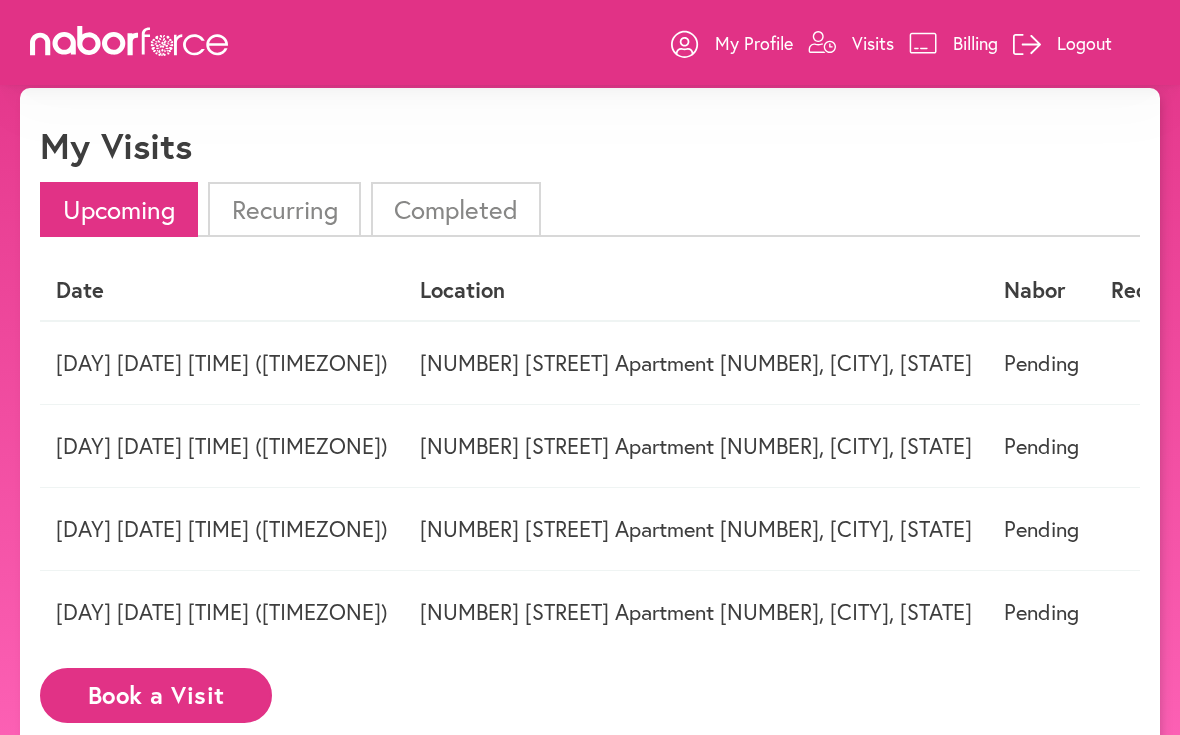 scroll, scrollTop: 0, scrollLeft: 0, axis: both 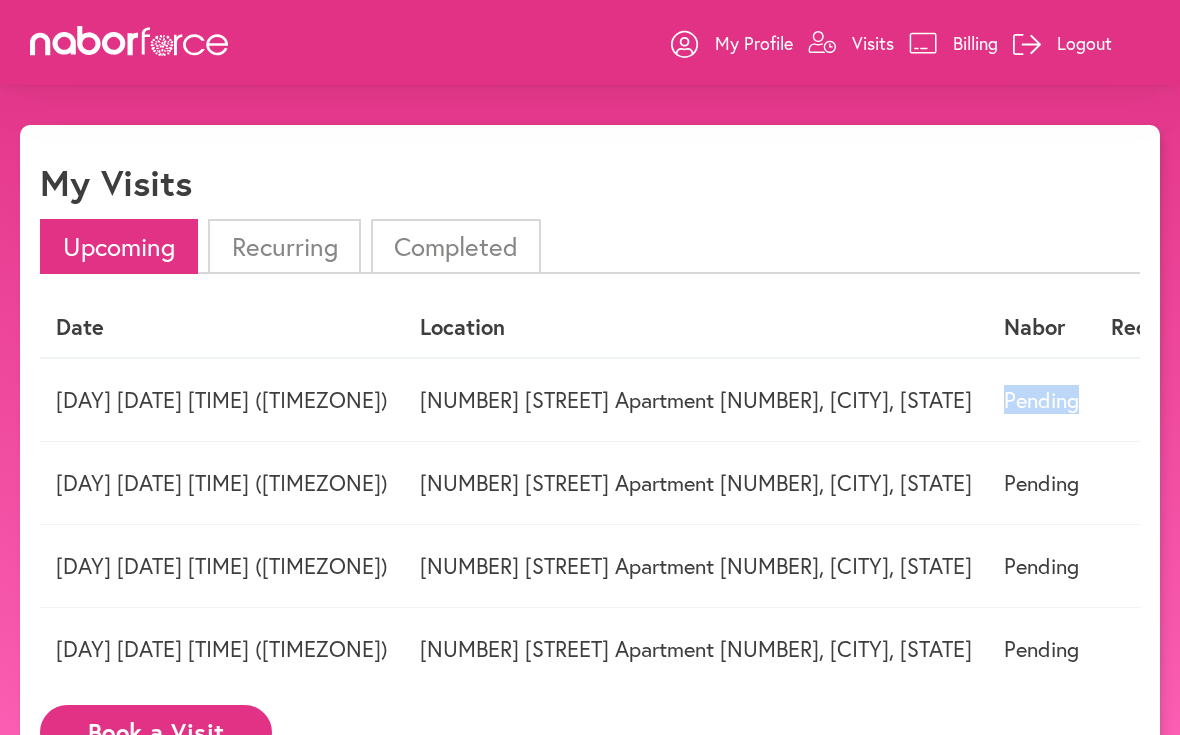 click on "Upcoming Recurring Completed" at bounding box center [590, 246] 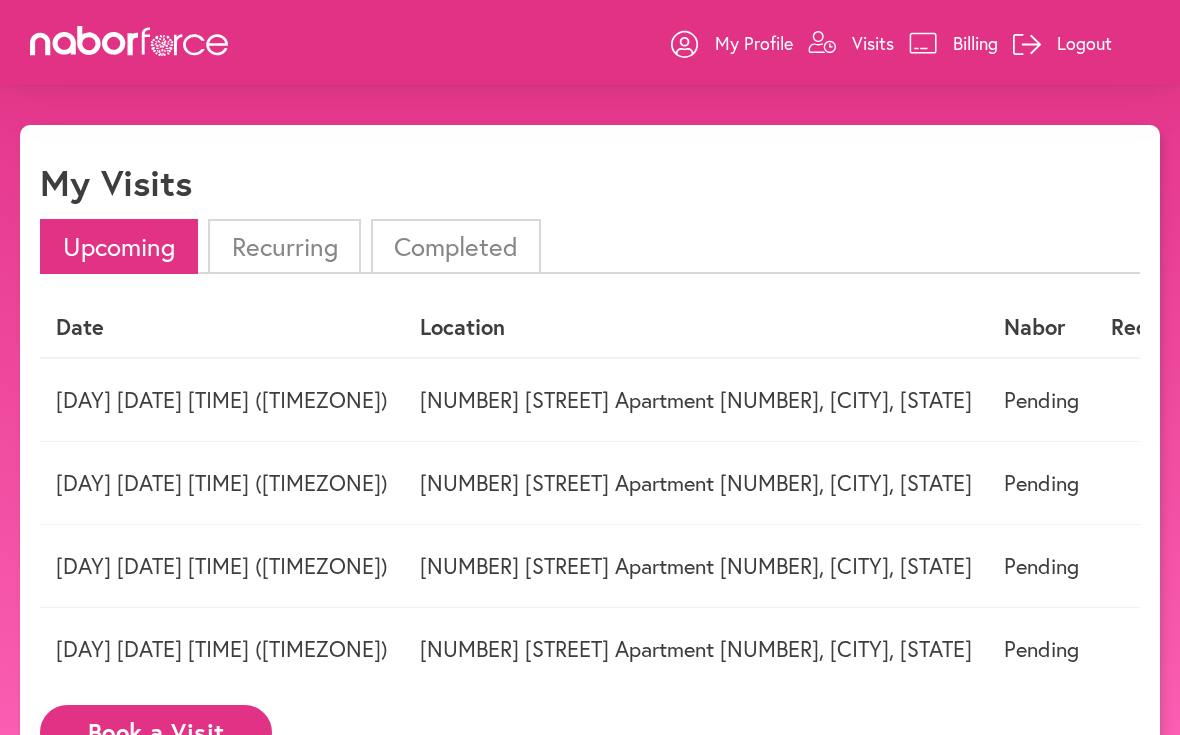 click on "[NUMBER] [STREET]  Apartment [NUMBER], [CITY], [STATE]" at bounding box center (696, 400) 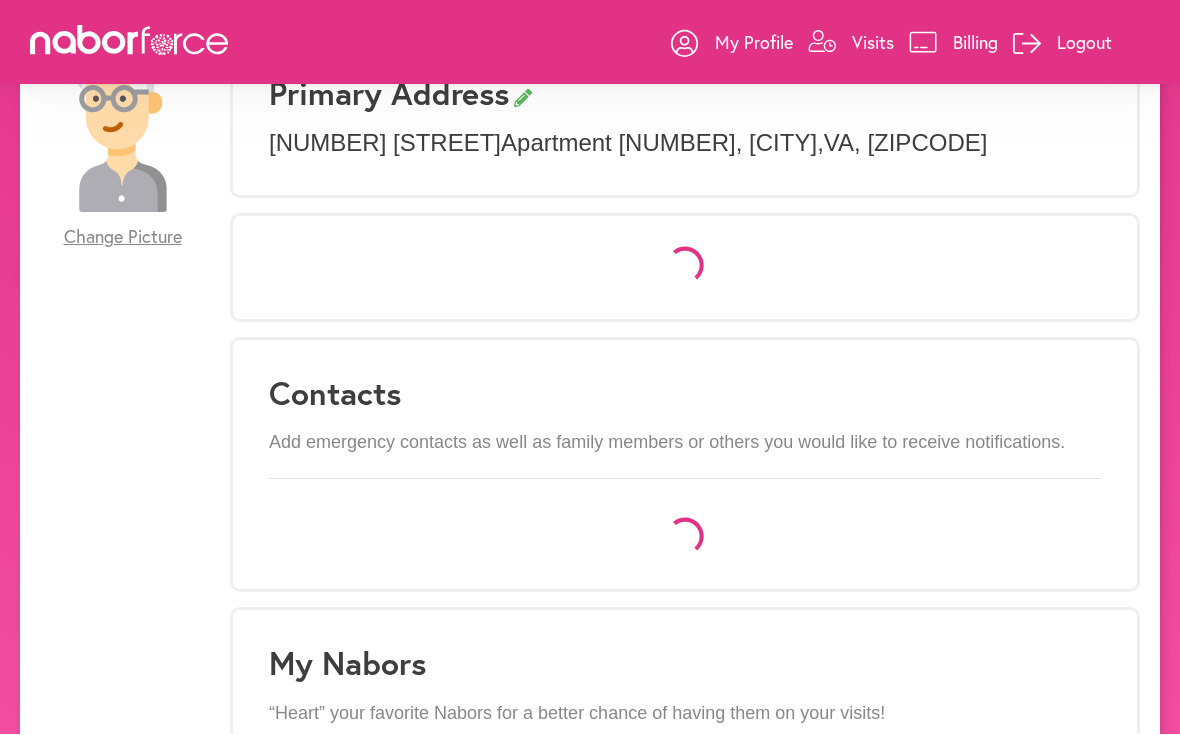 scroll, scrollTop: 0, scrollLeft: 0, axis: both 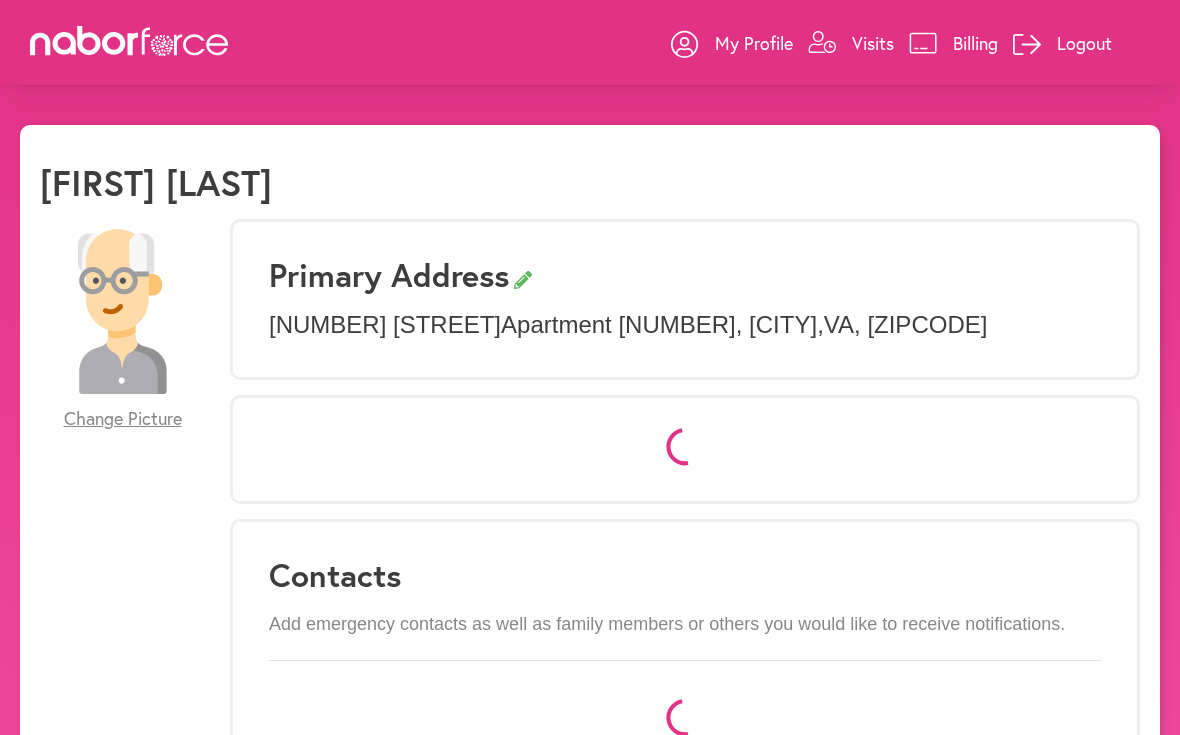 select on "*" 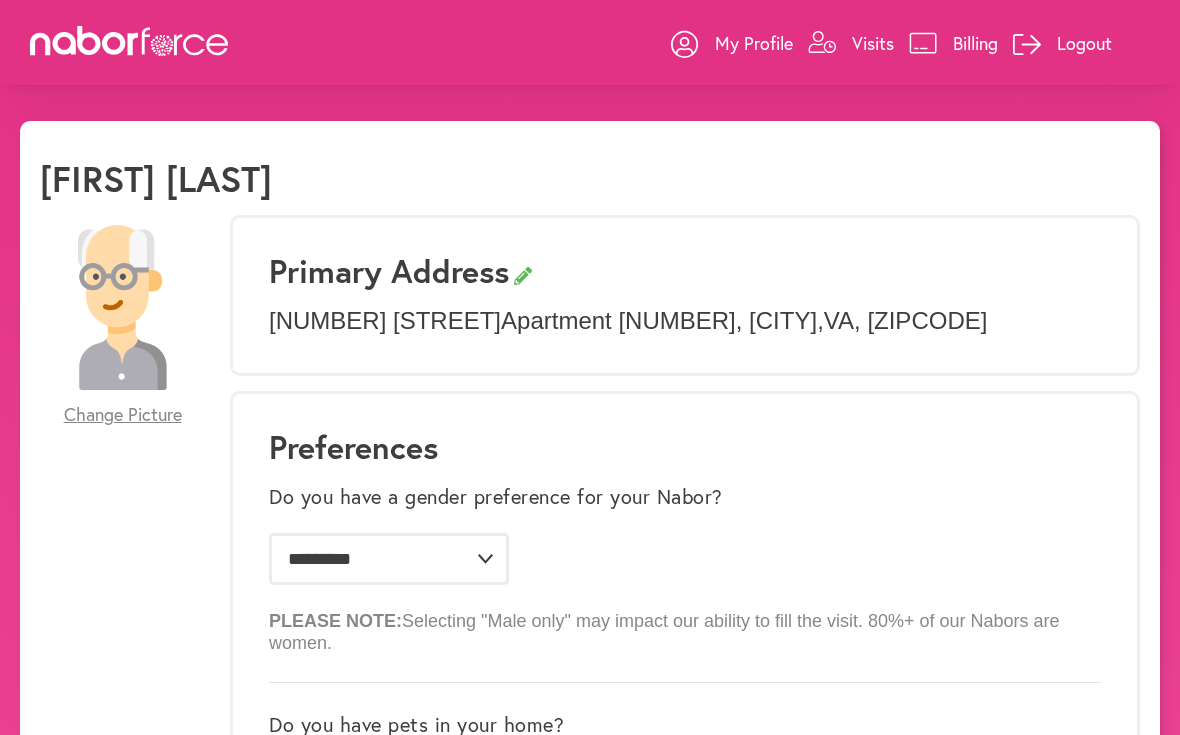 scroll, scrollTop: 0, scrollLeft: 0, axis: both 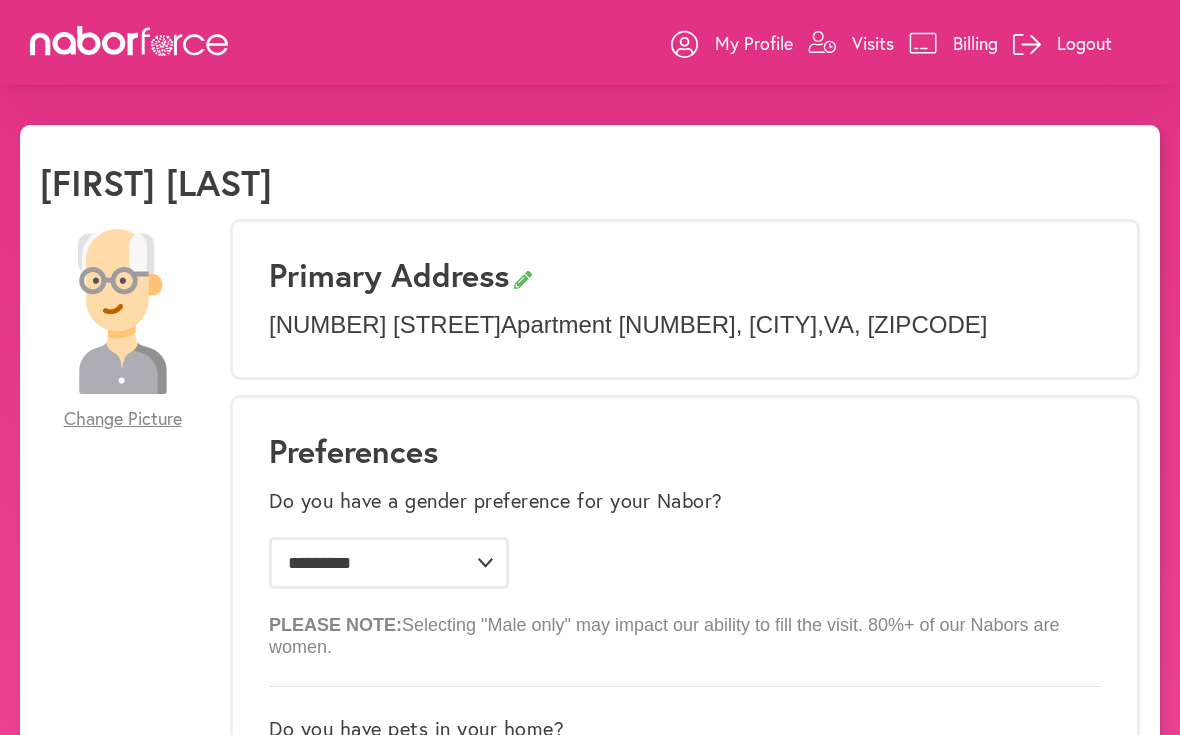 click on "Visits" at bounding box center [873, 43] 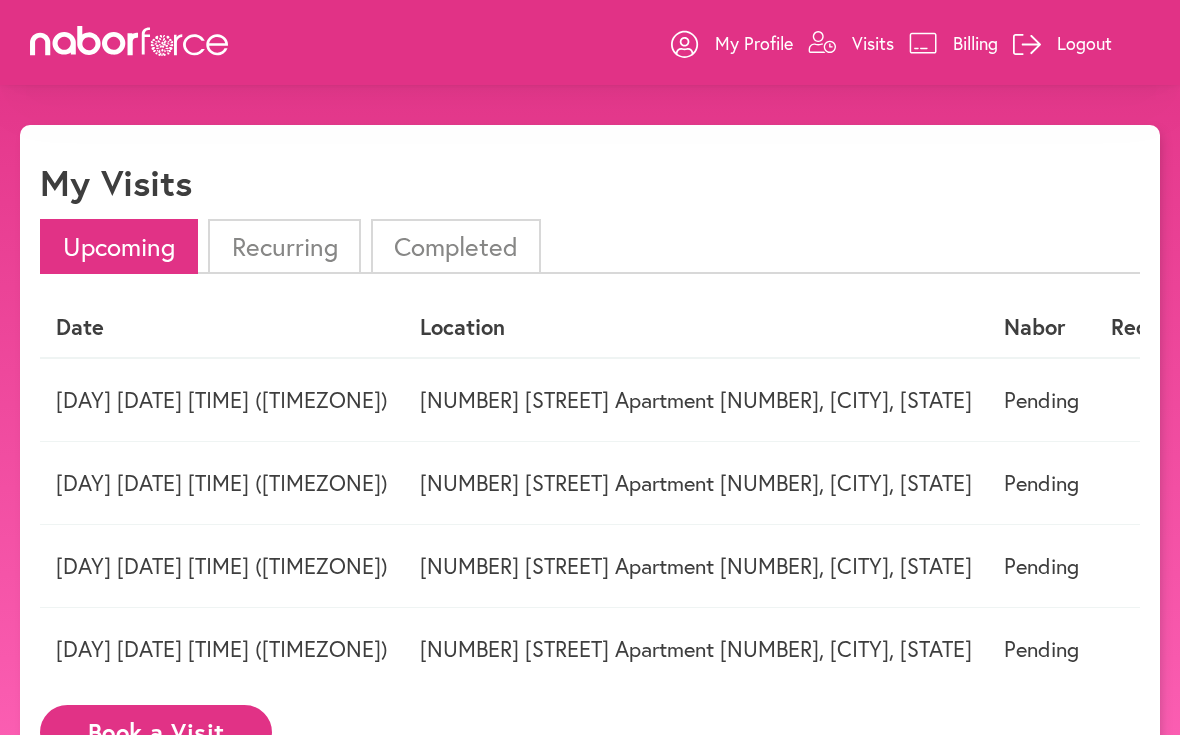 select on "*" 